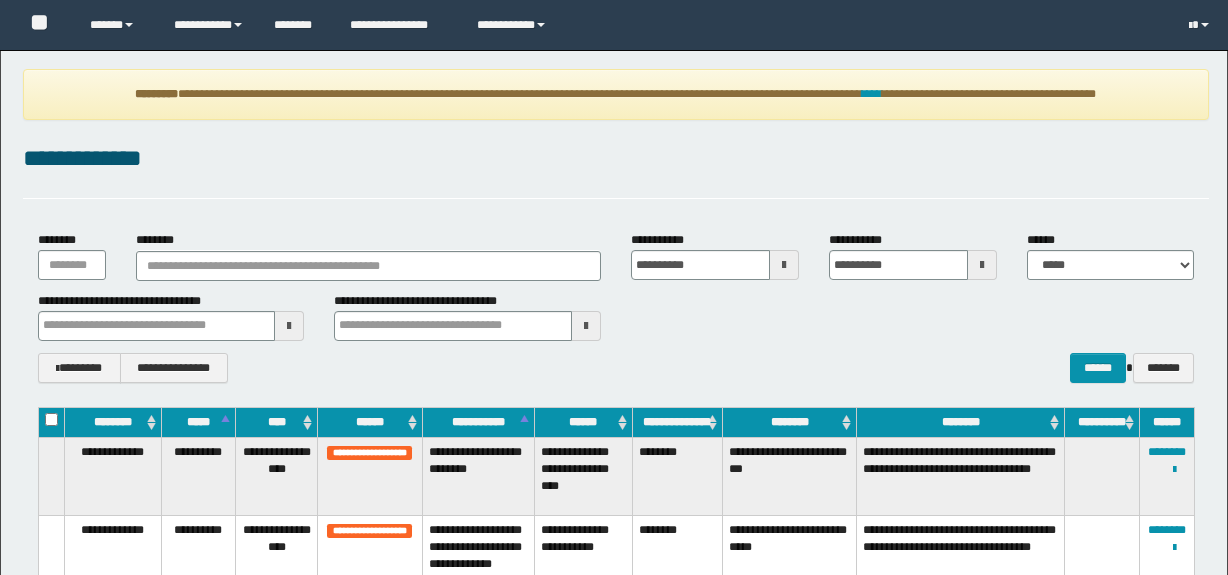scroll, scrollTop: 0, scrollLeft: 0, axis: both 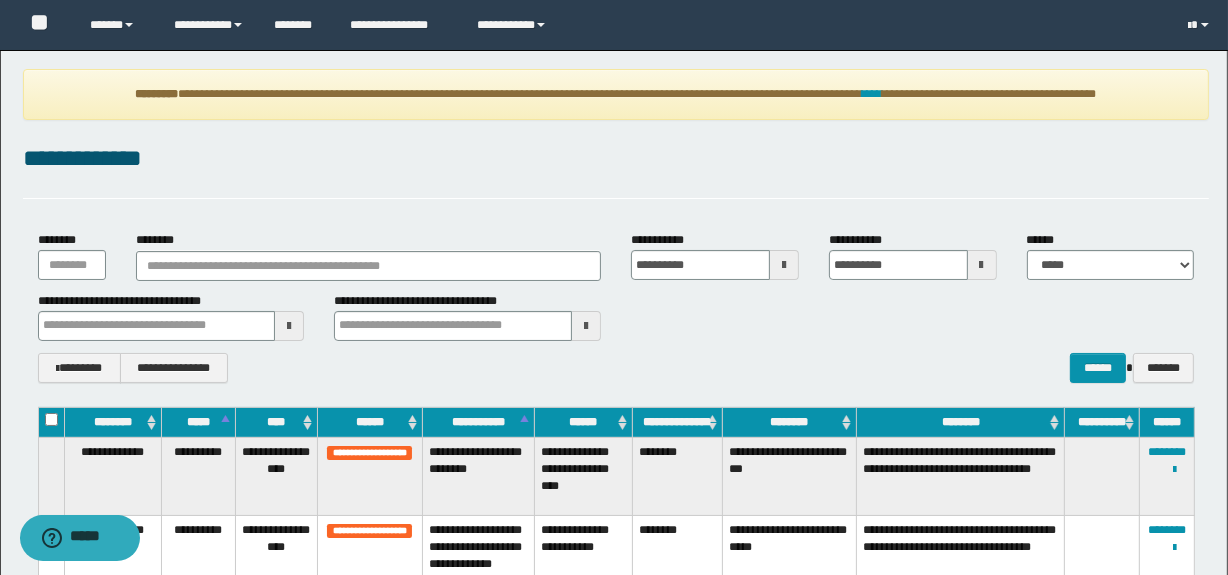 drag, startPoint x: 458, startPoint y: 210, endPoint x: 437, endPoint y: 243, distance: 39.115215 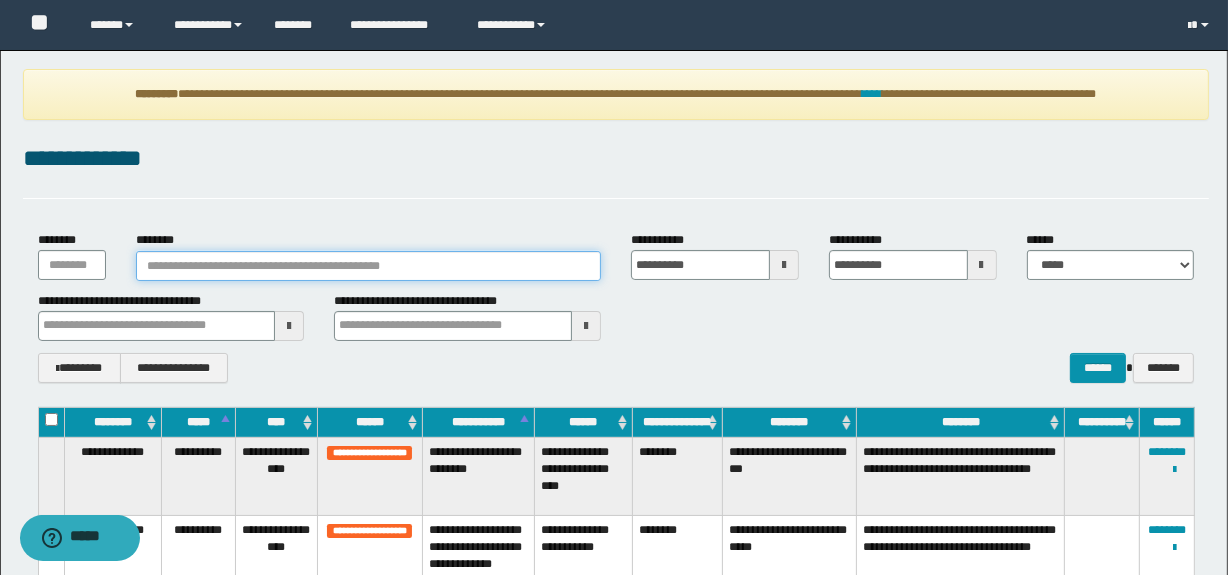 click on "********" at bounding box center [368, 266] 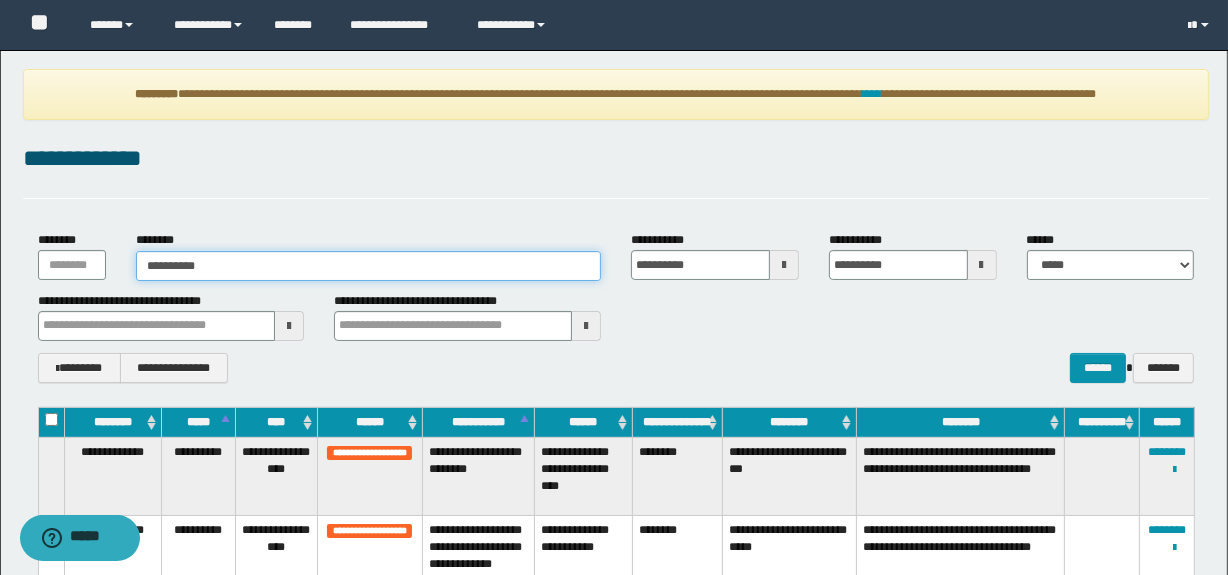 type on "**********" 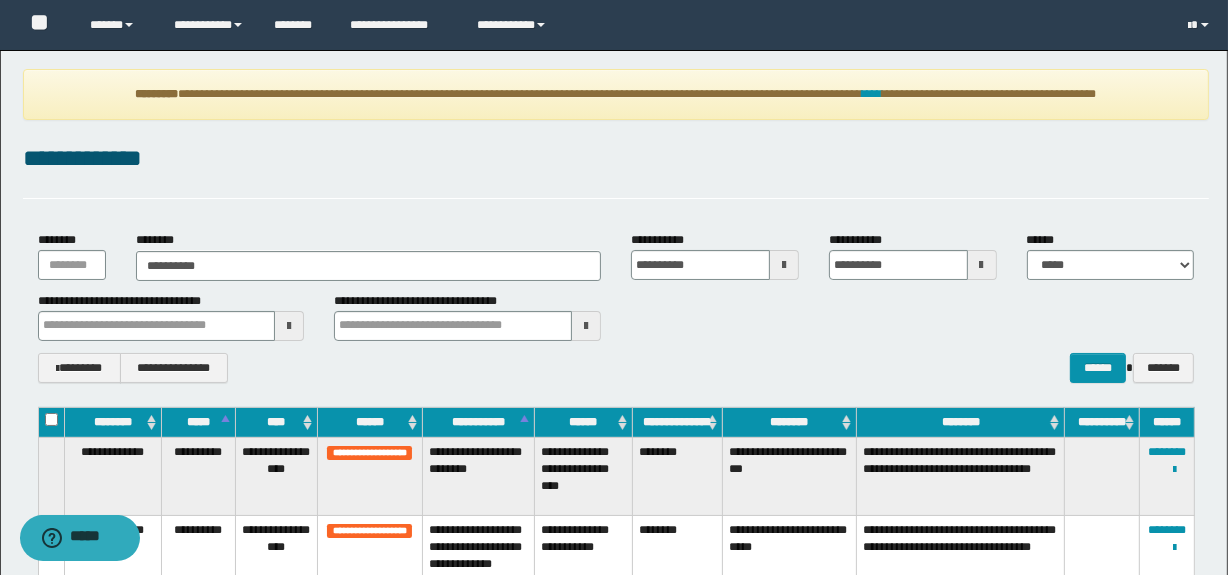 click on "**********" at bounding box center [614, 1874] 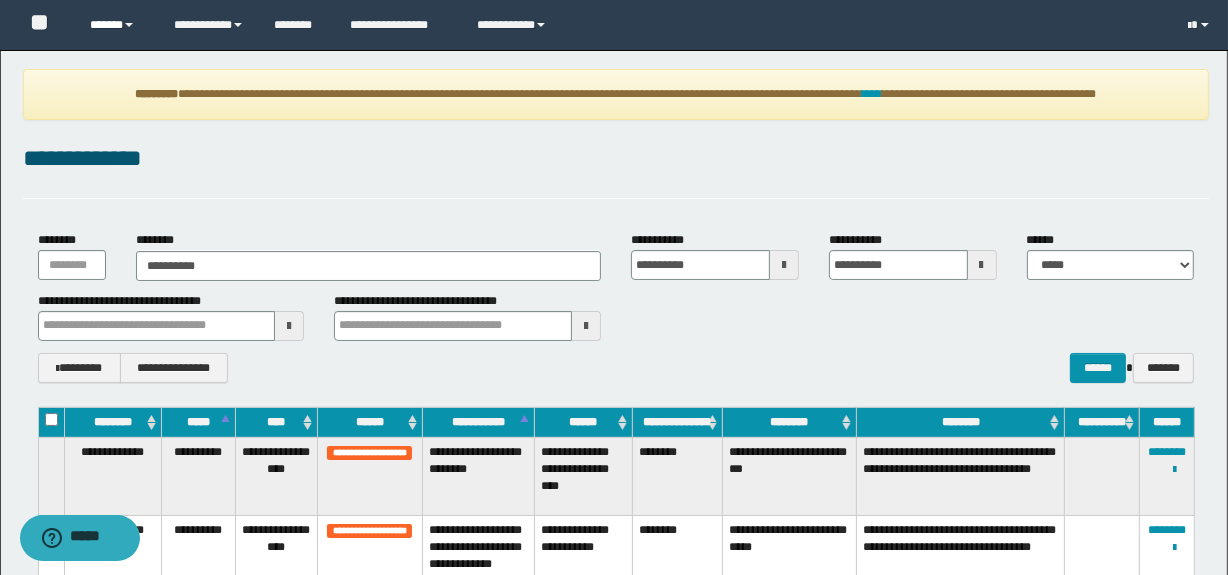 click on "******" at bounding box center [117, 25] 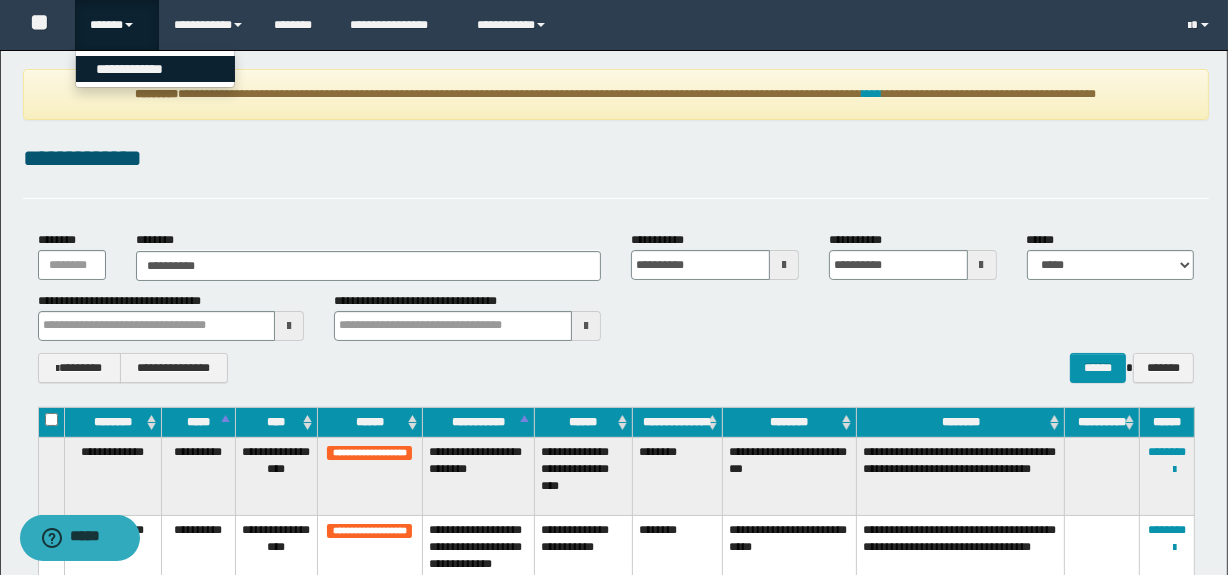 click on "**********" at bounding box center [155, 69] 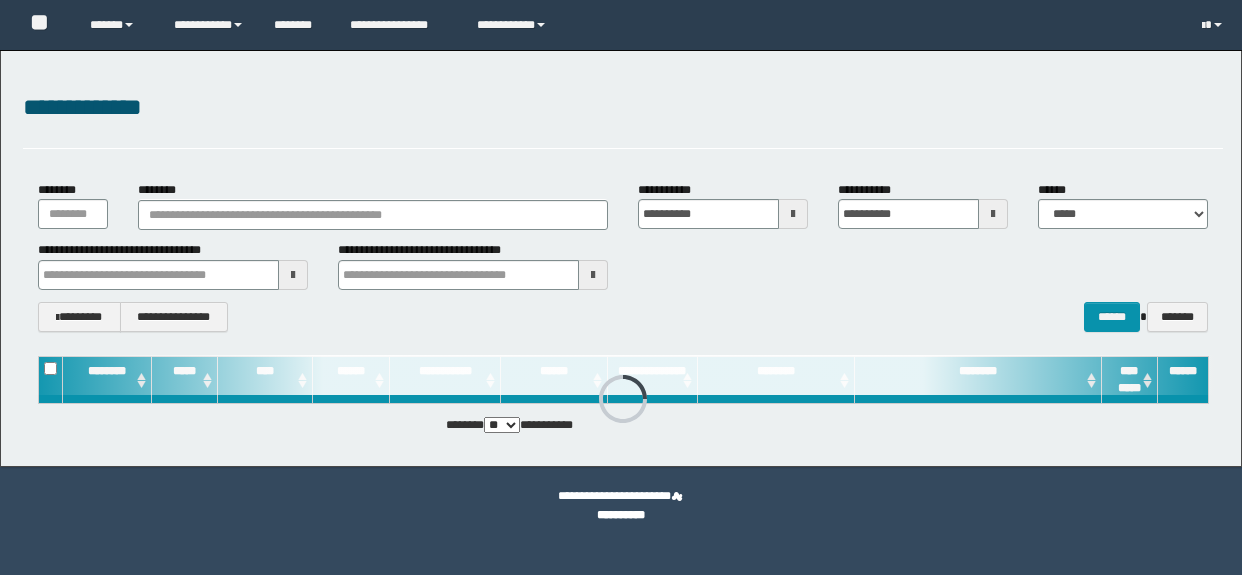 scroll, scrollTop: 0, scrollLeft: 0, axis: both 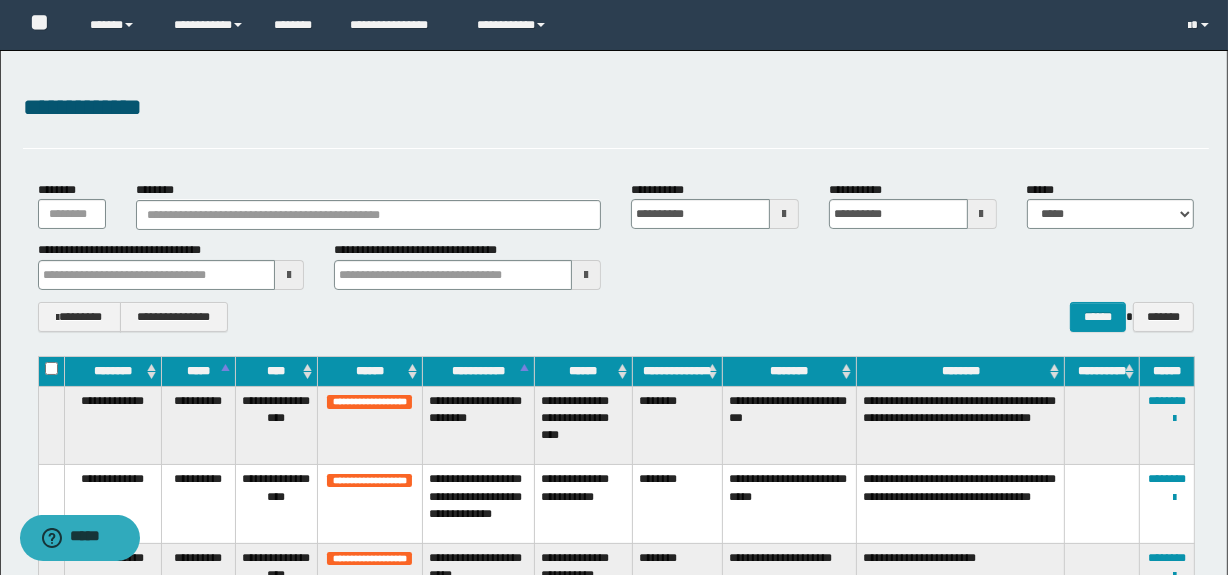 click on "********" at bounding box center [368, 205] 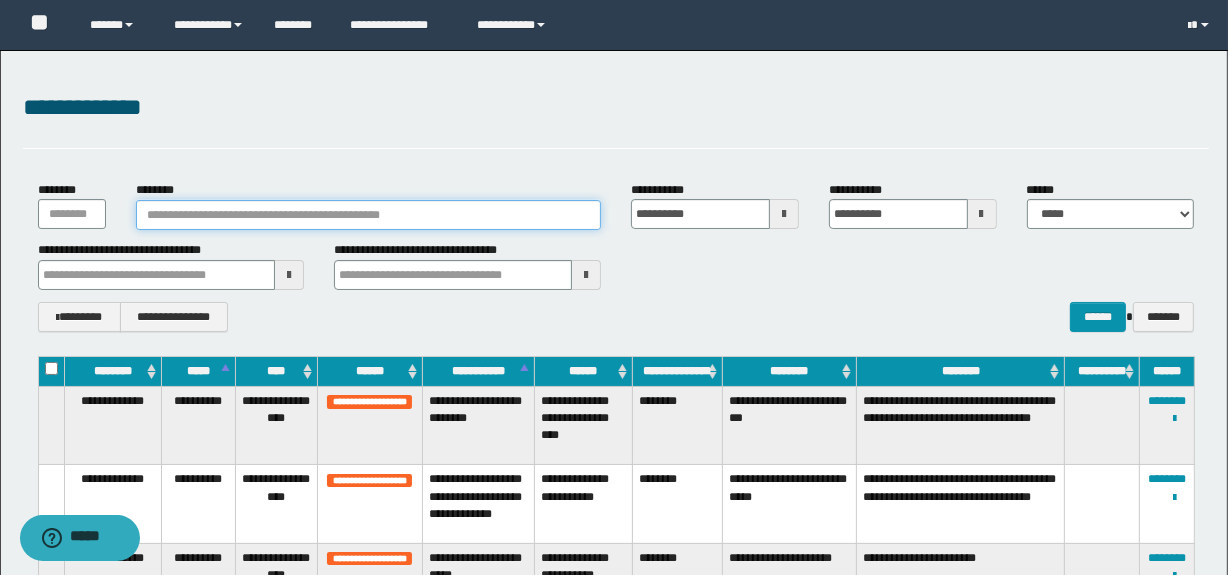 click on "********" at bounding box center [368, 215] 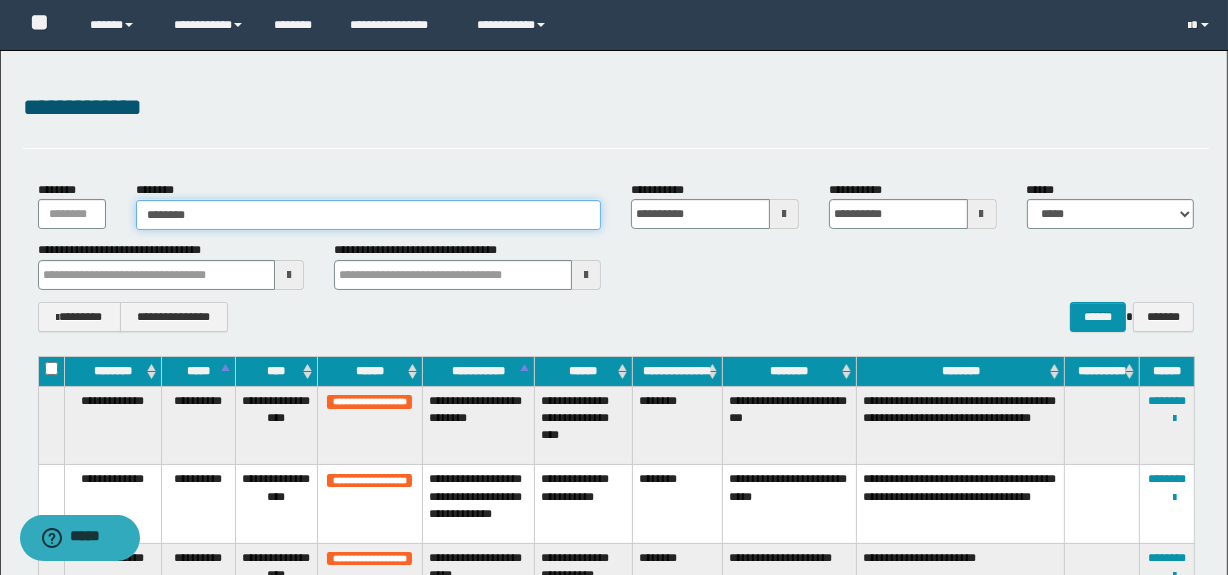 type on "********" 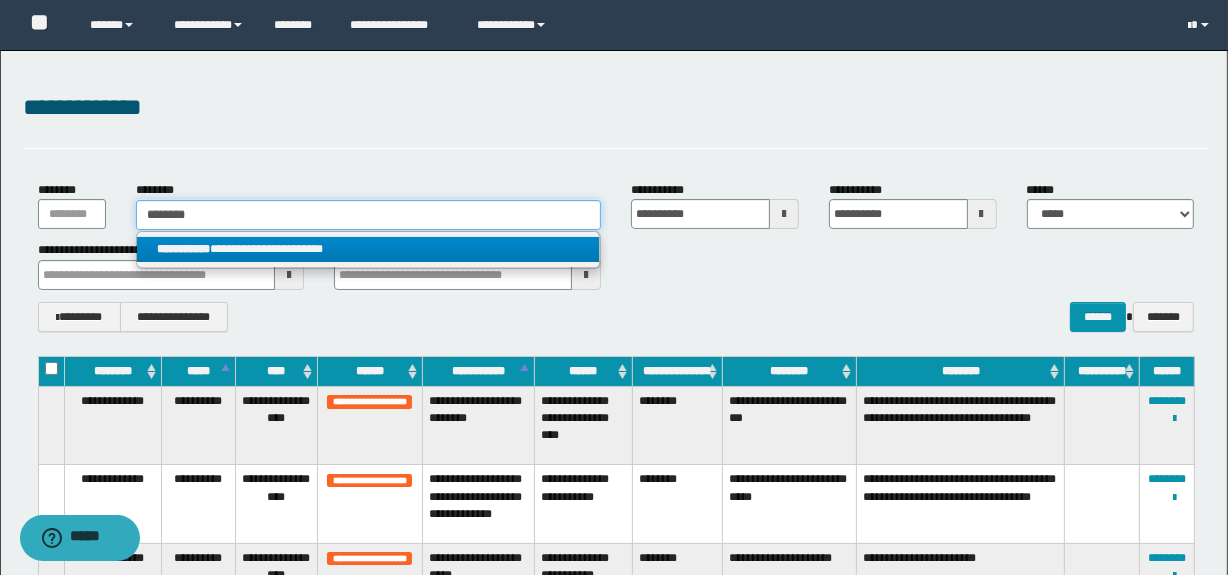 type on "********" 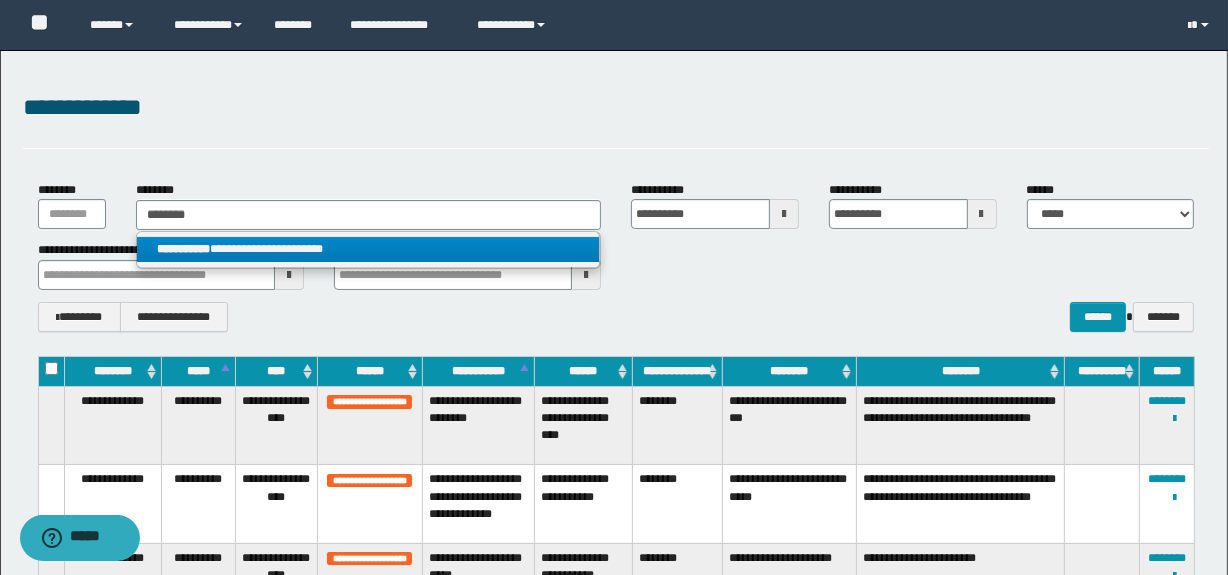 drag, startPoint x: 308, startPoint y: 249, endPoint x: 336, endPoint y: 265, distance: 32.24903 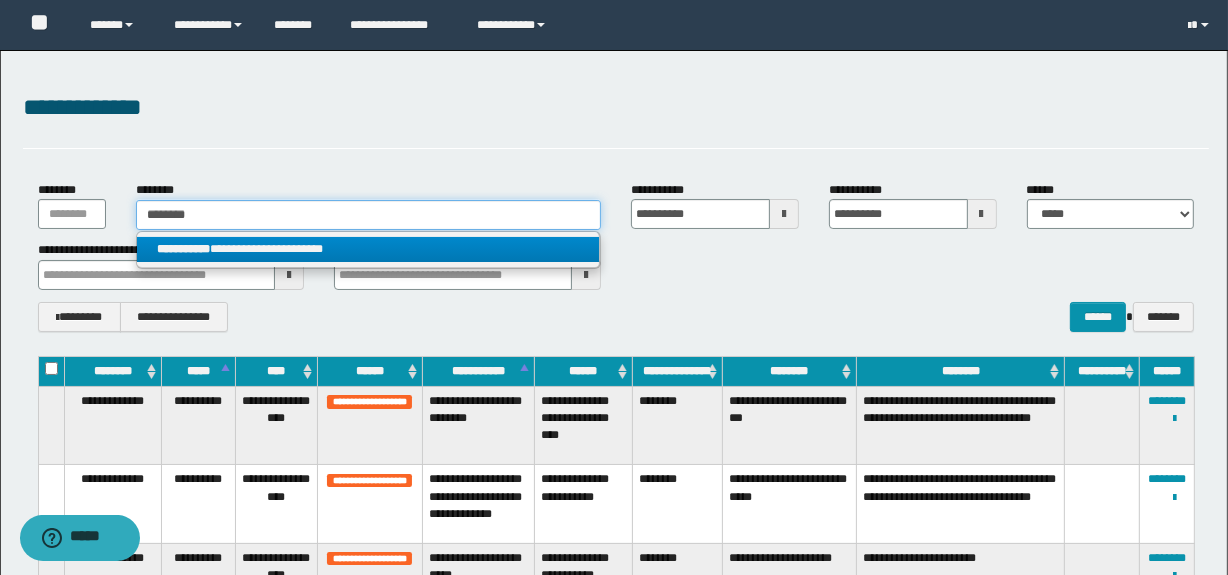 type 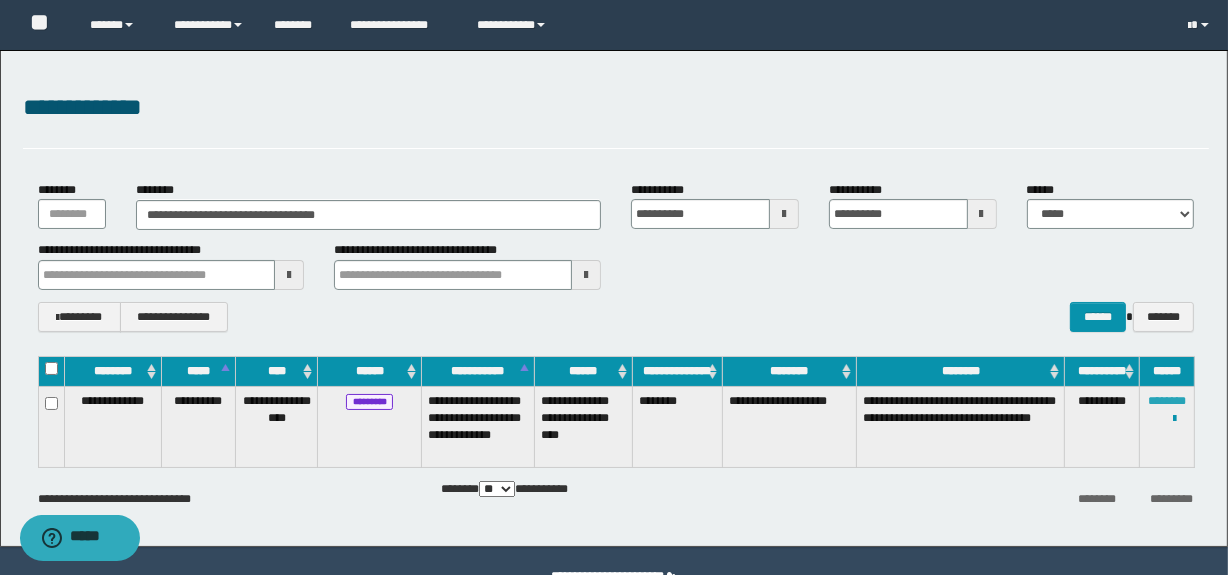 click on "********" at bounding box center (1167, 401) 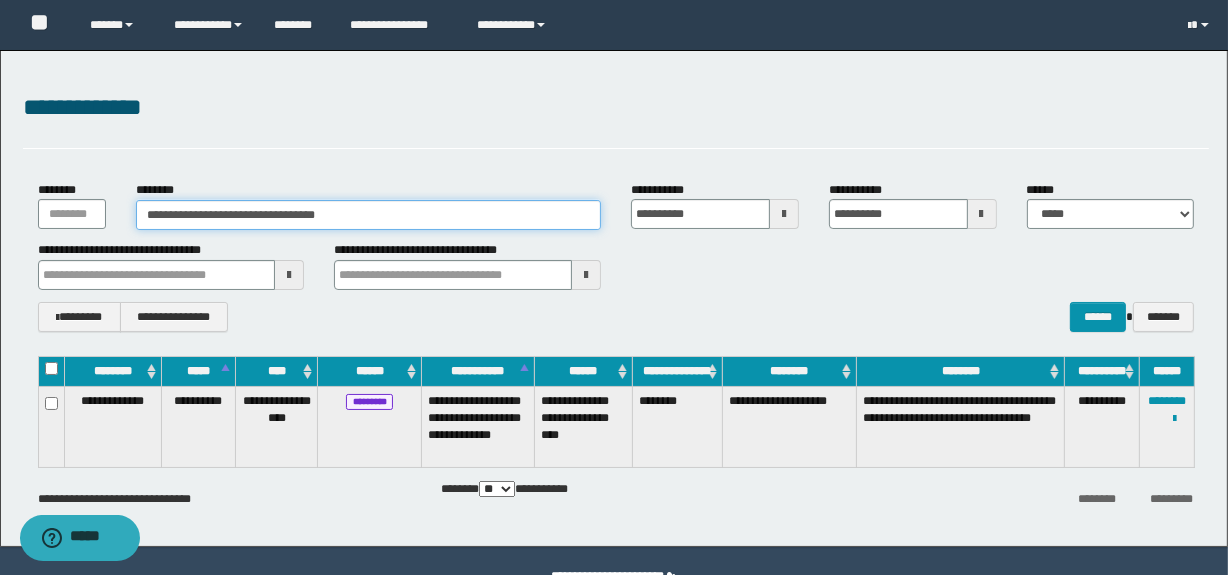 drag, startPoint x: 369, startPoint y: 212, endPoint x: 0, endPoint y: 197, distance: 369.30475 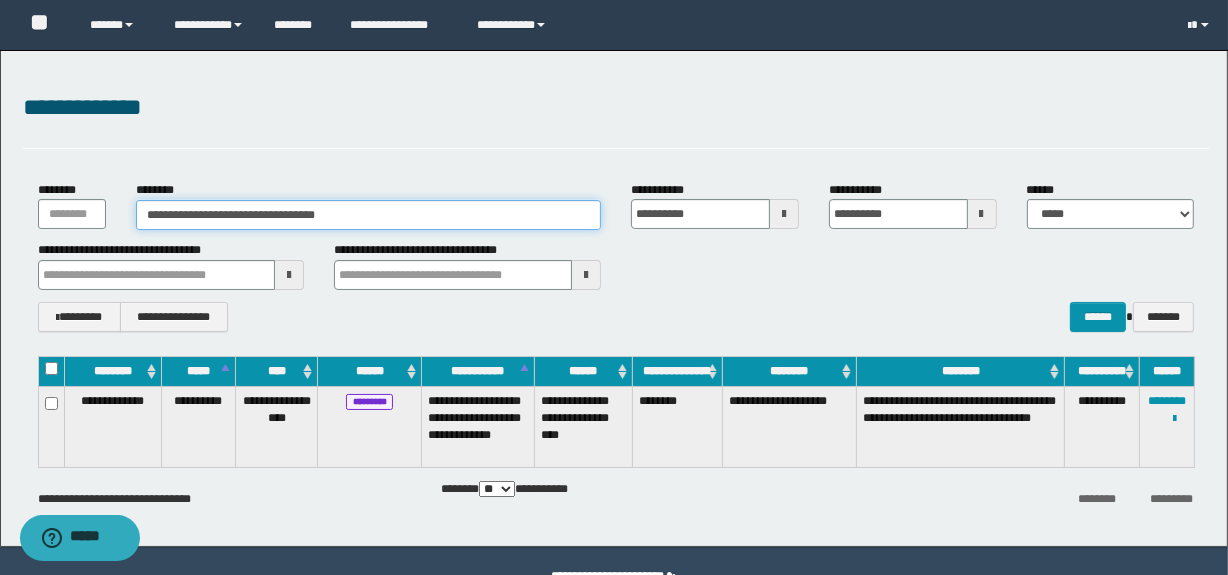 paste 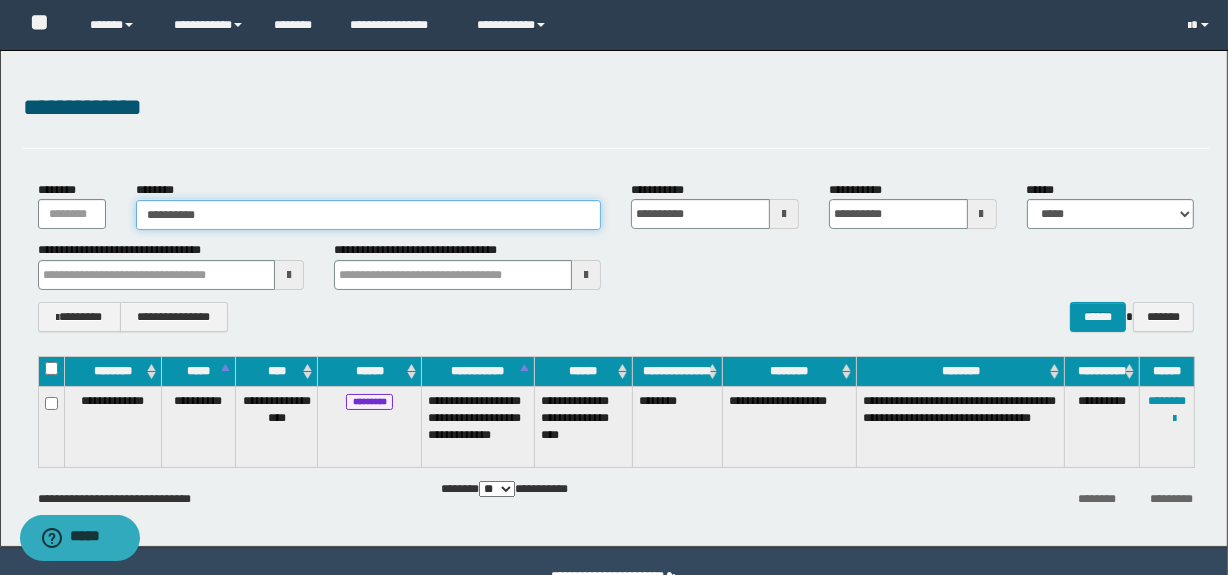 type on "**********" 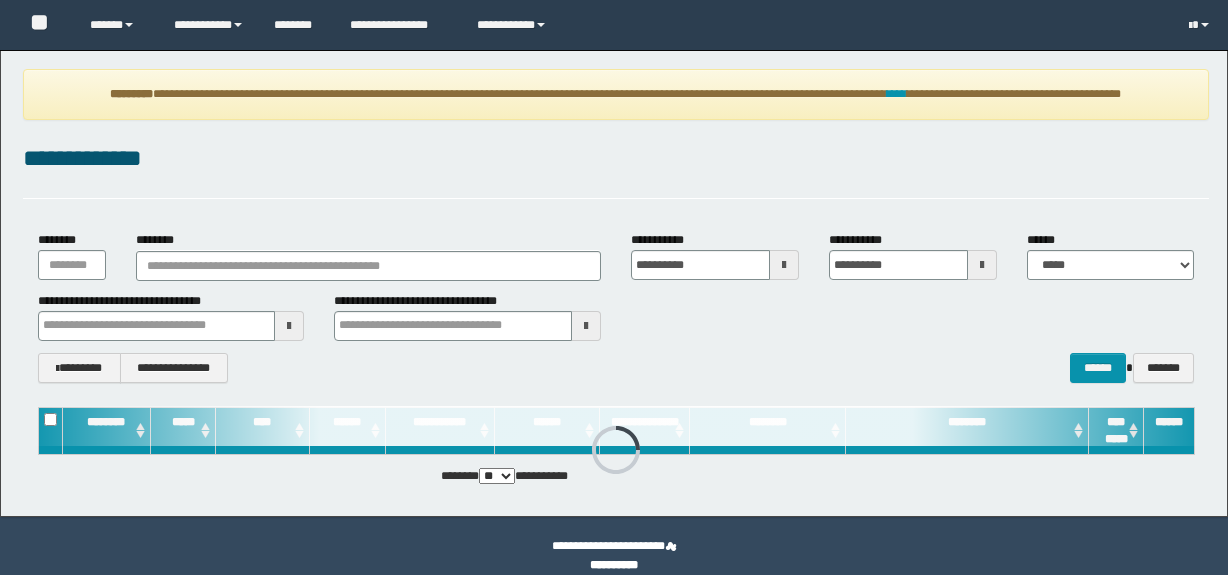 scroll, scrollTop: 0, scrollLeft: 0, axis: both 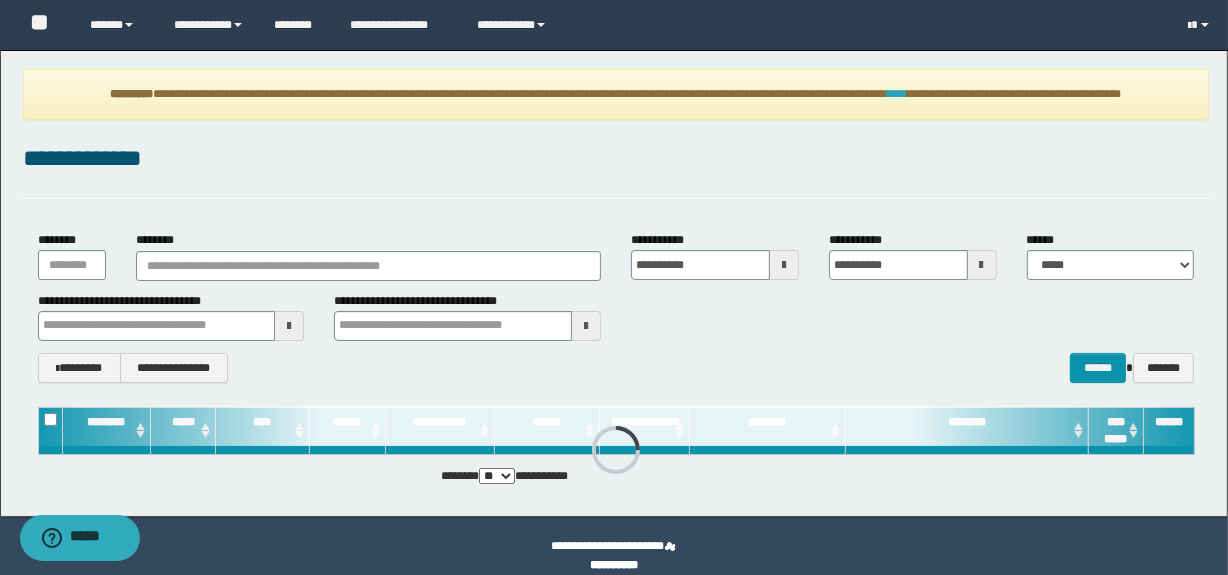 click on "****" at bounding box center [897, 94] 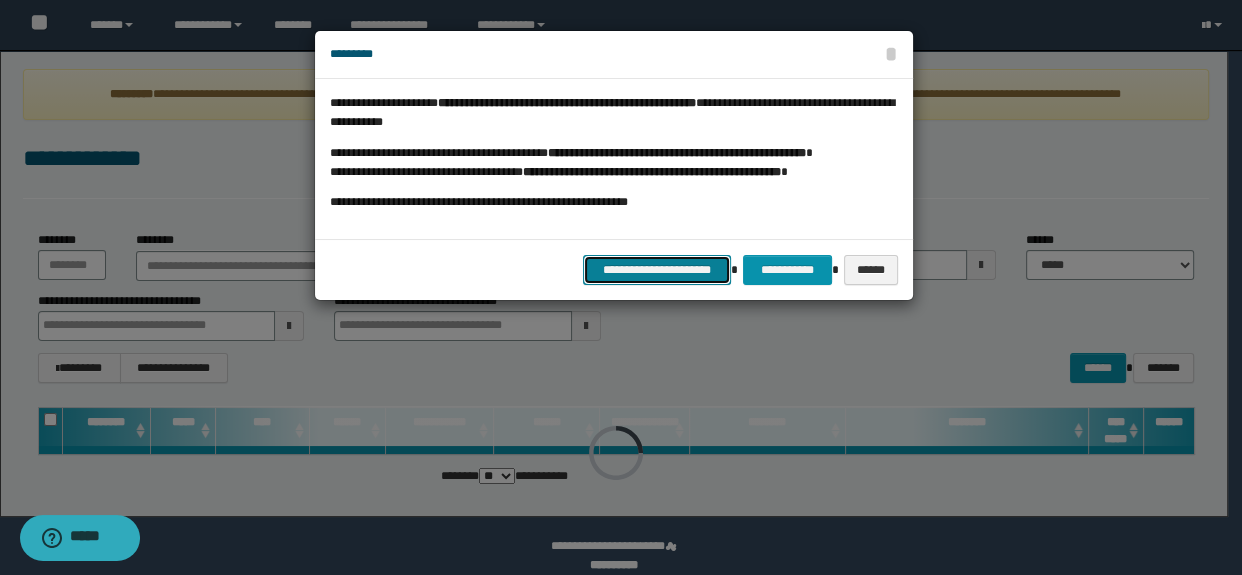 click on "**********" at bounding box center (657, 270) 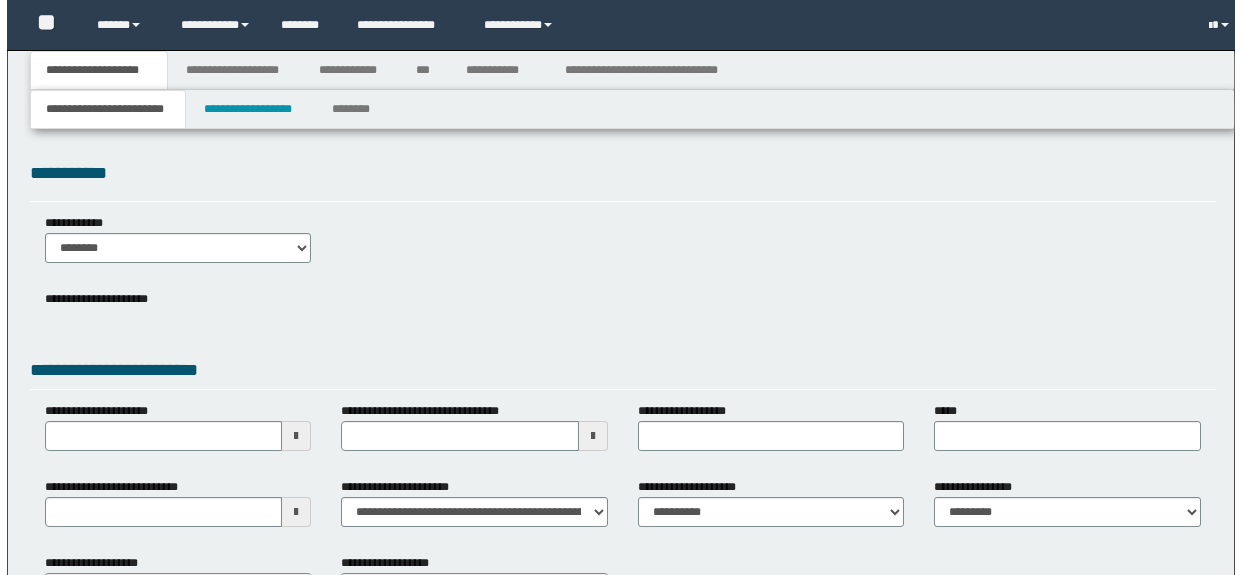 scroll, scrollTop: 0, scrollLeft: 0, axis: both 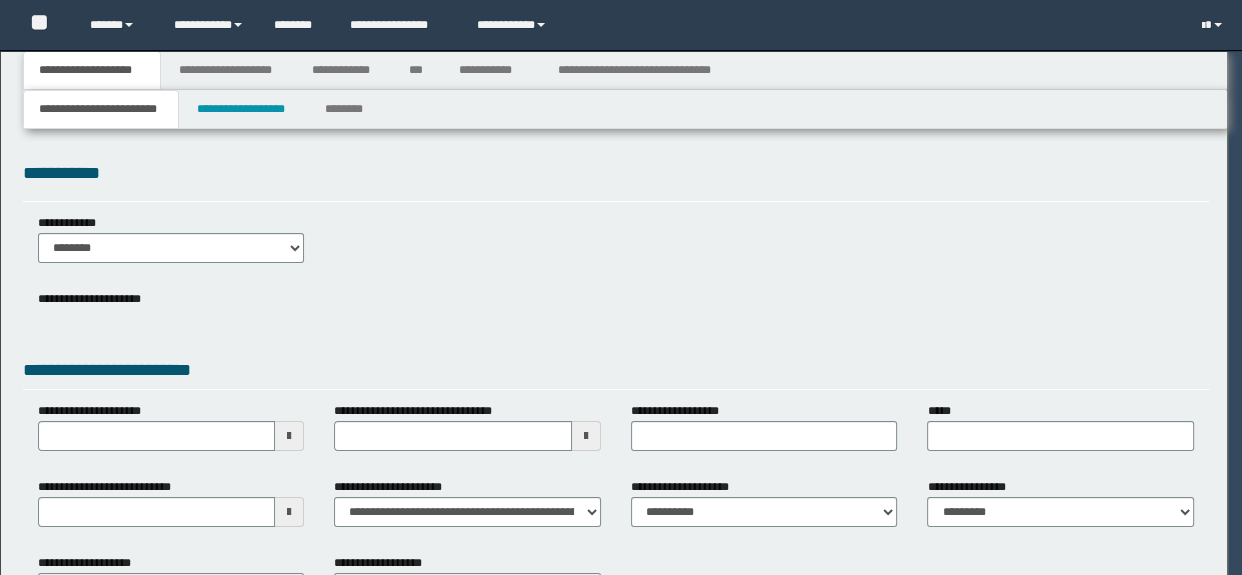 select on "*" 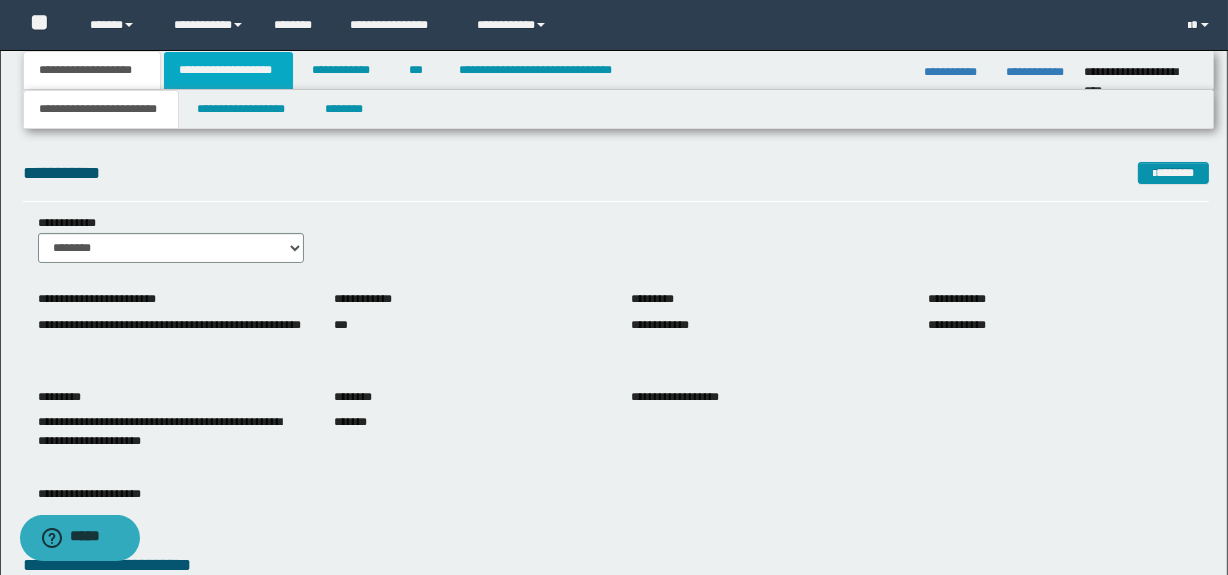 click on "**********" at bounding box center [228, 70] 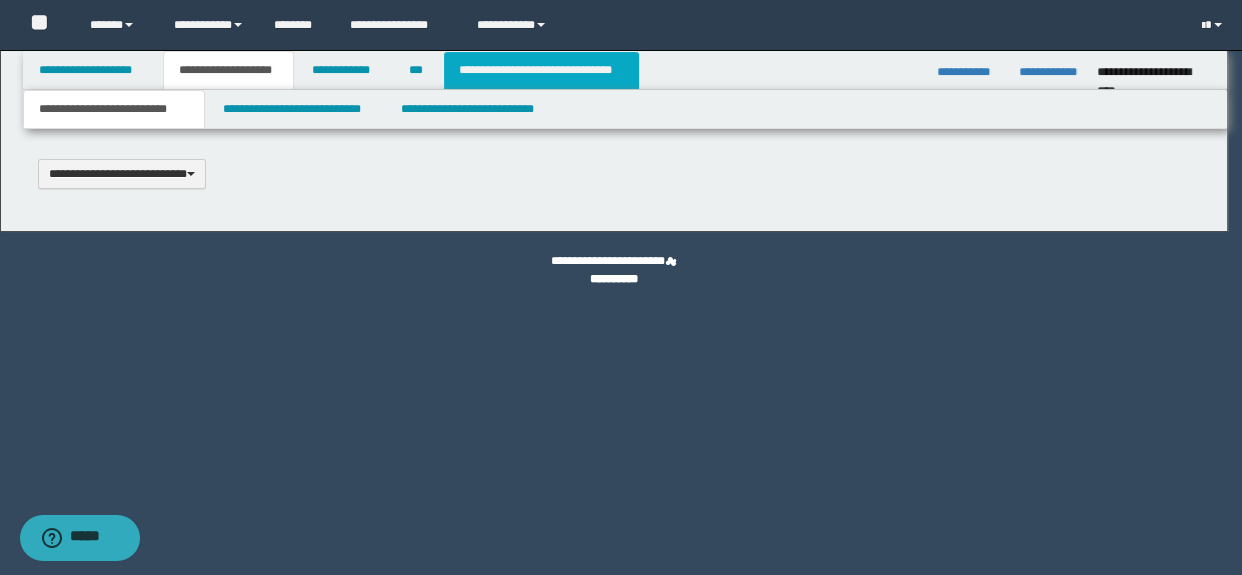 type 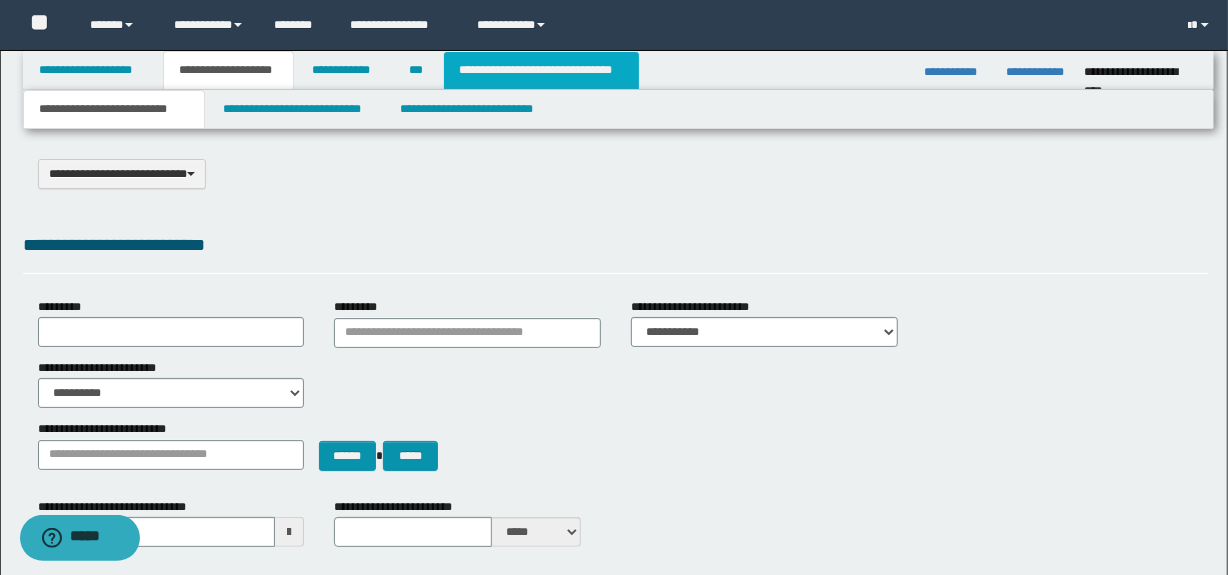 click on "**********" at bounding box center (541, 70) 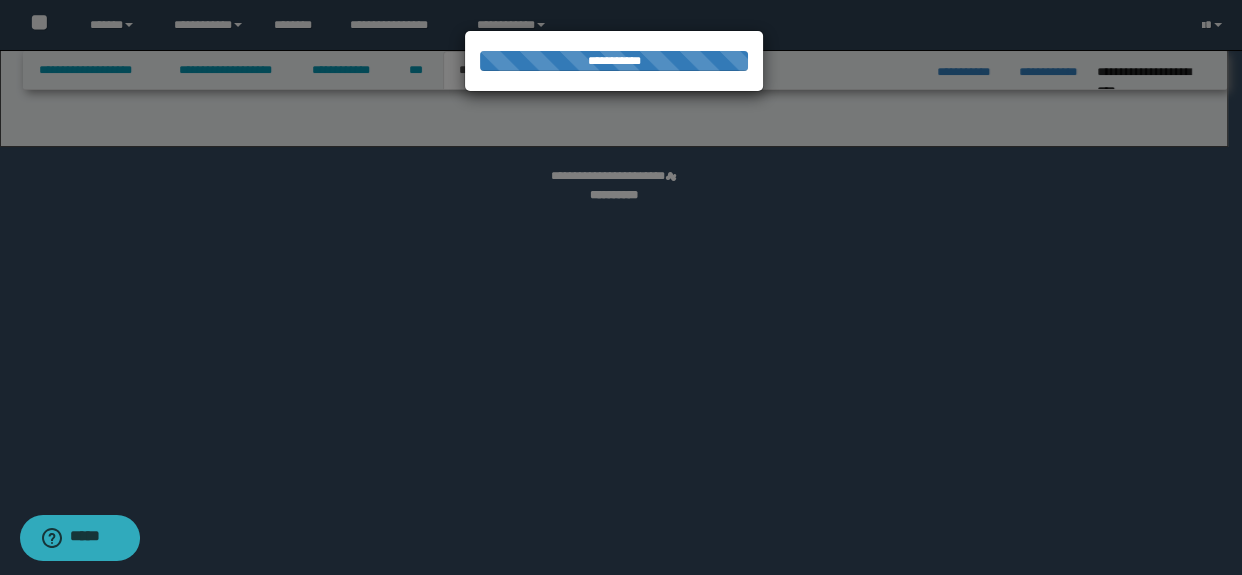 select on "*" 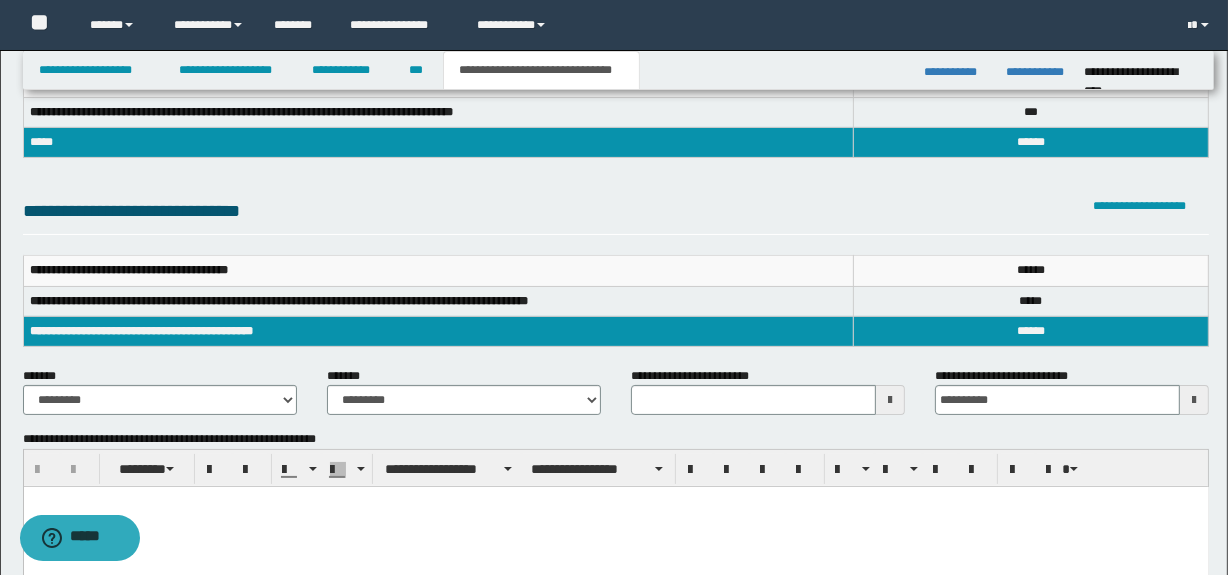 scroll, scrollTop: 181, scrollLeft: 0, axis: vertical 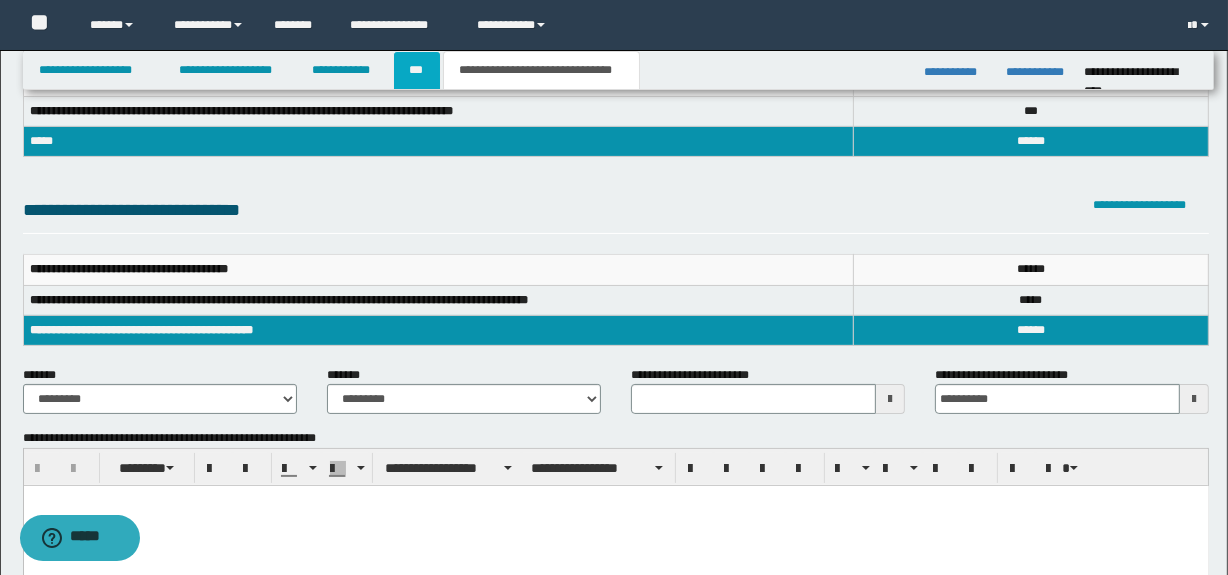 click on "***" at bounding box center [417, 70] 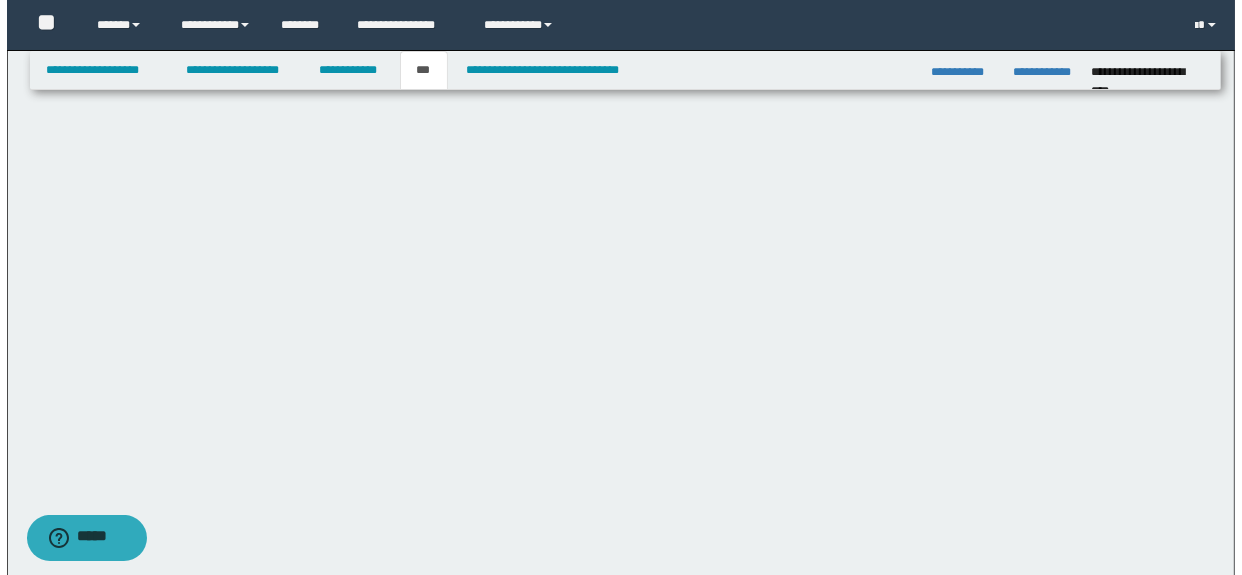 scroll, scrollTop: 0, scrollLeft: 0, axis: both 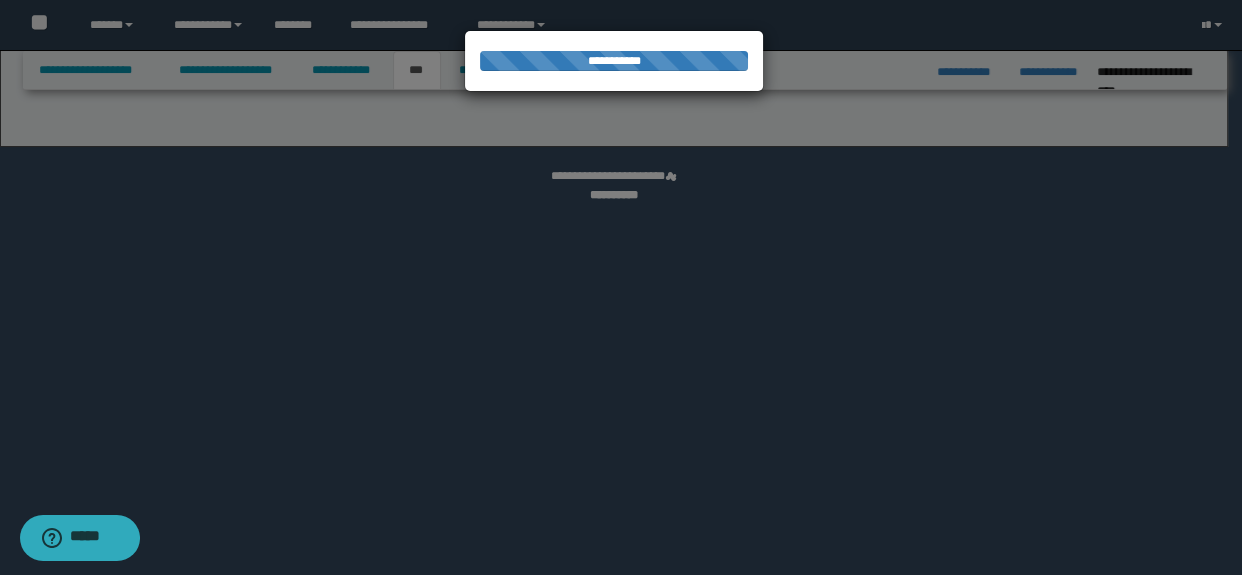 select on "**" 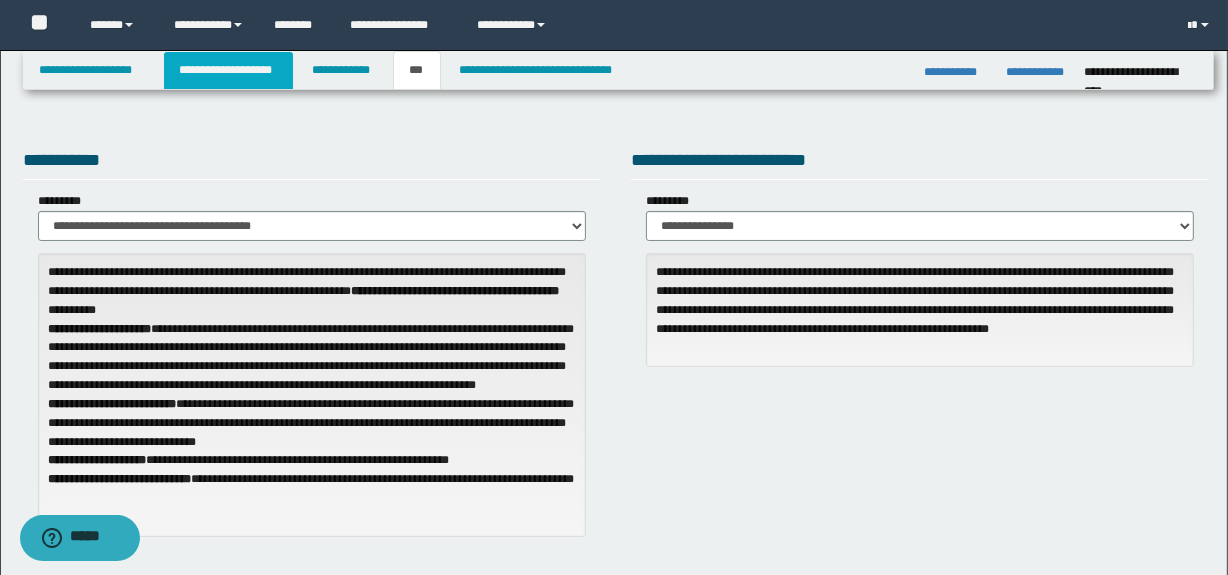 click on "**********" at bounding box center (228, 70) 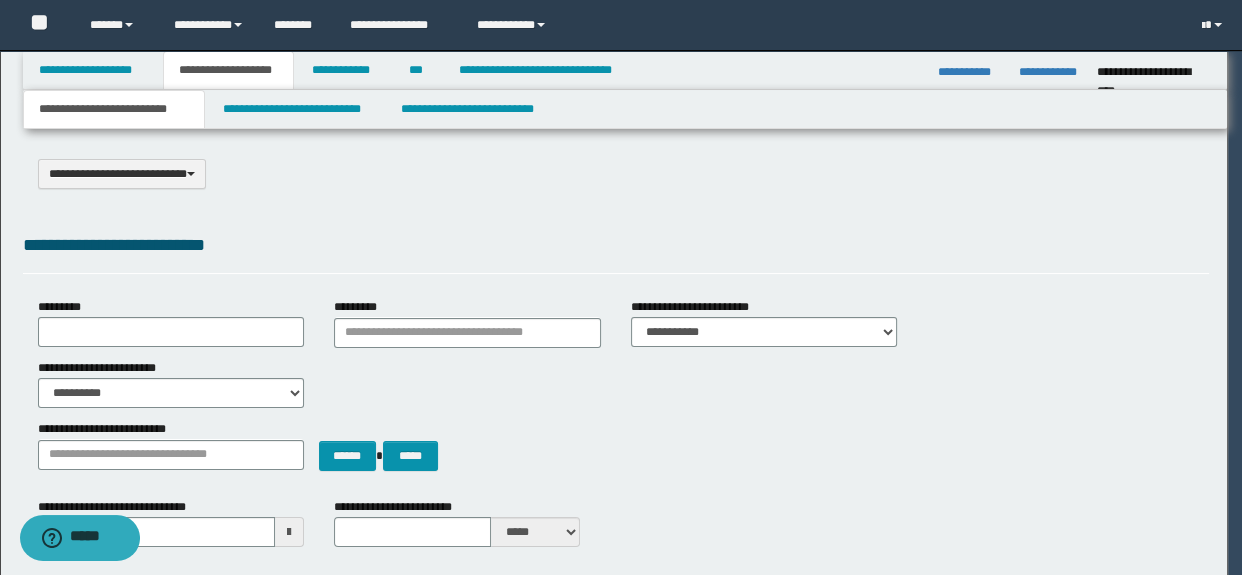 type 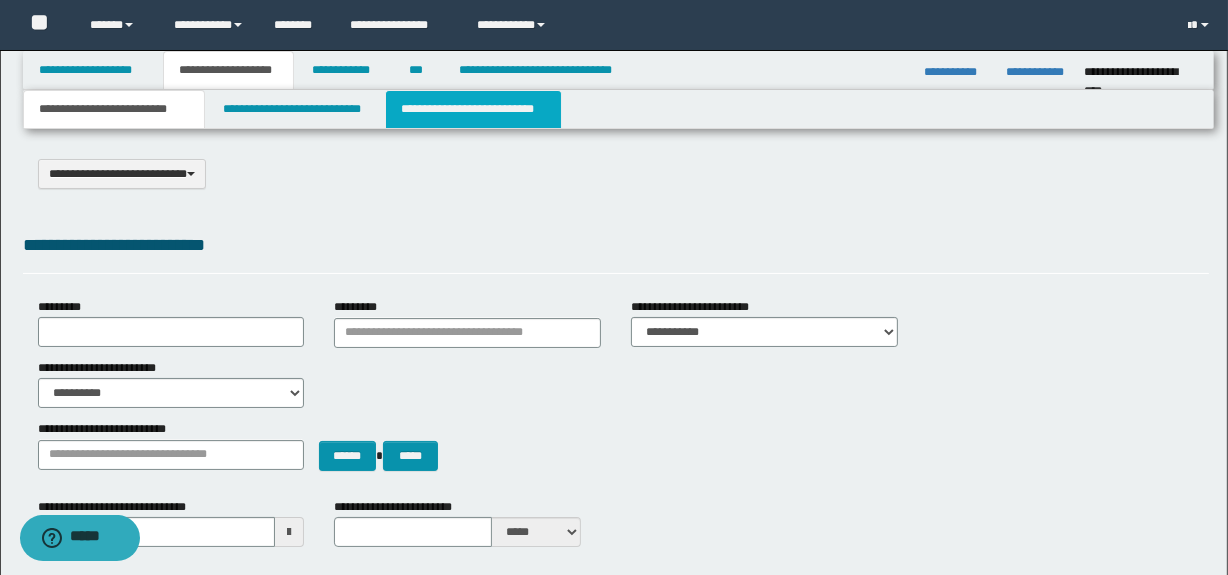 click on "**********" at bounding box center (473, 109) 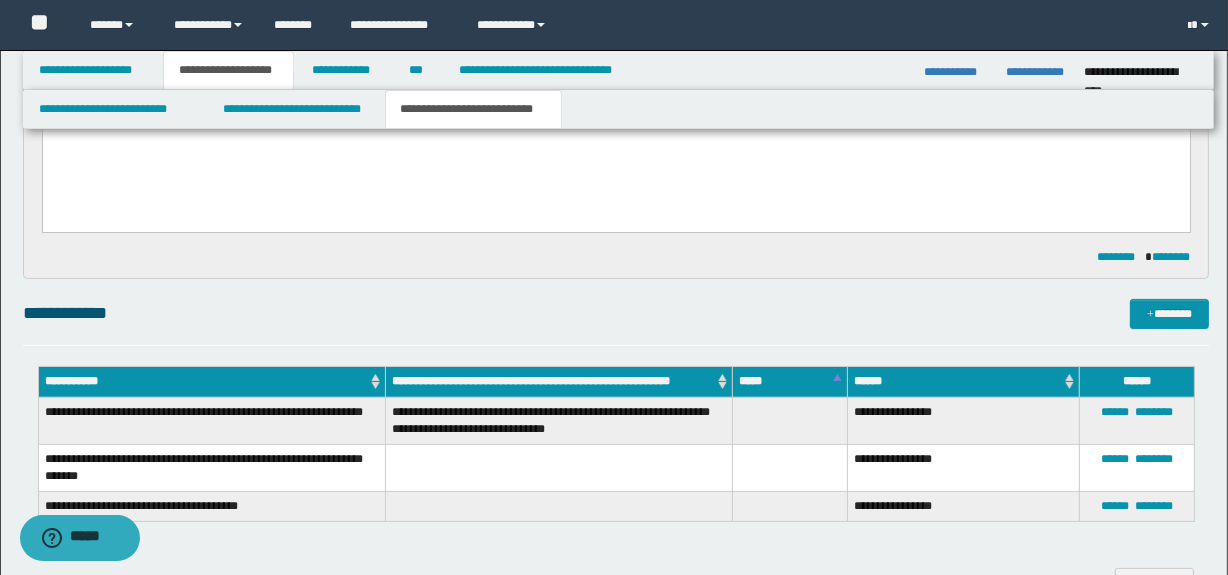 scroll, scrollTop: 181, scrollLeft: 0, axis: vertical 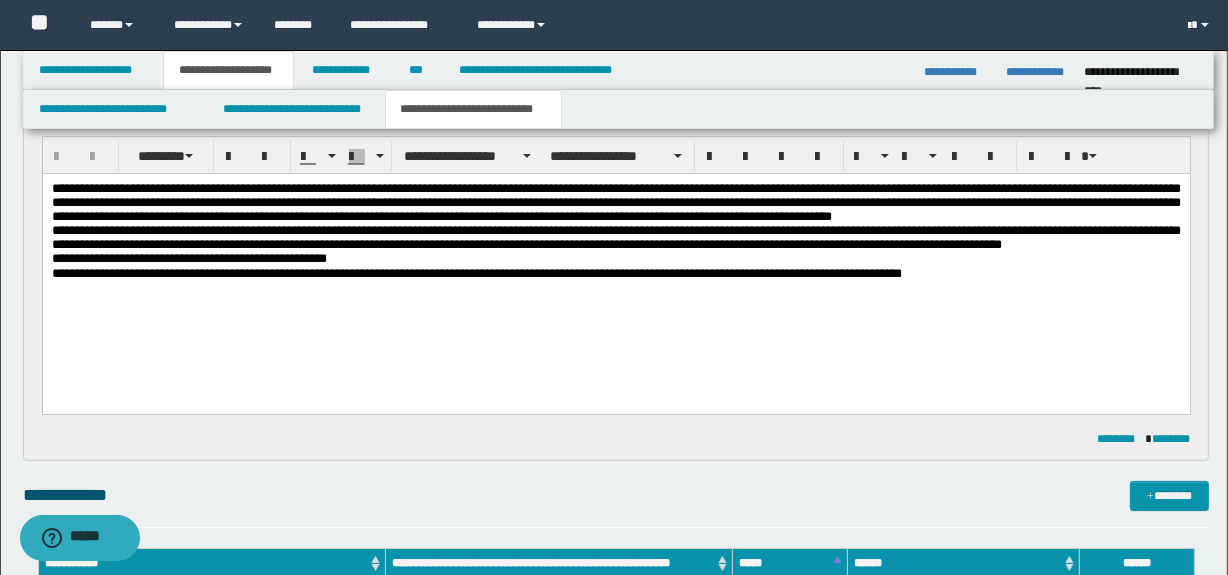 click on "**********" at bounding box center [615, 256] 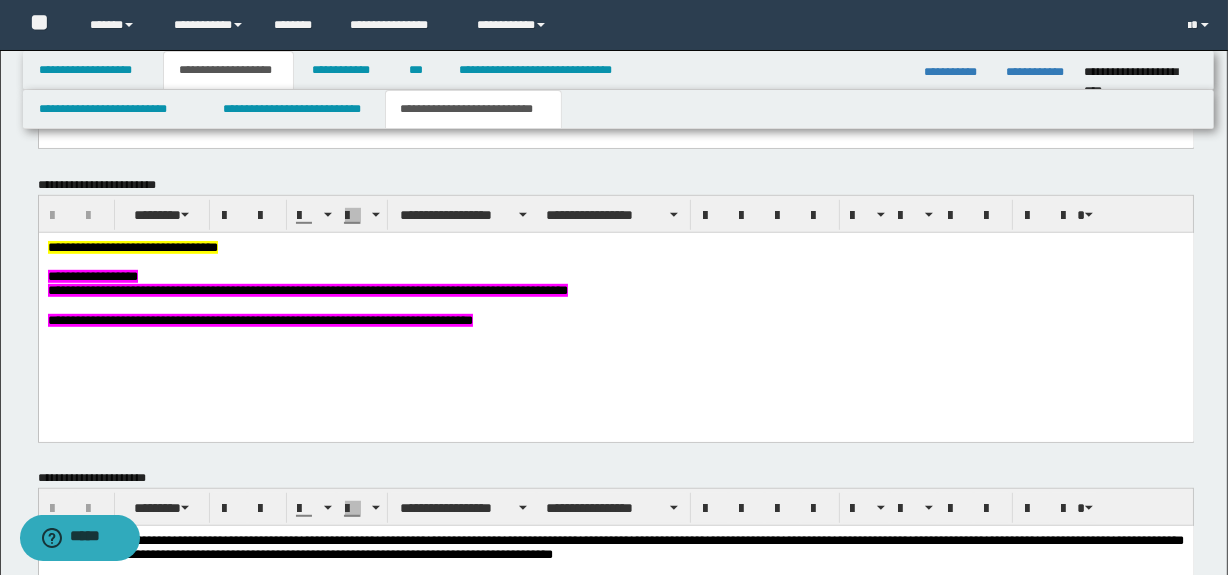 scroll, scrollTop: 1090, scrollLeft: 0, axis: vertical 